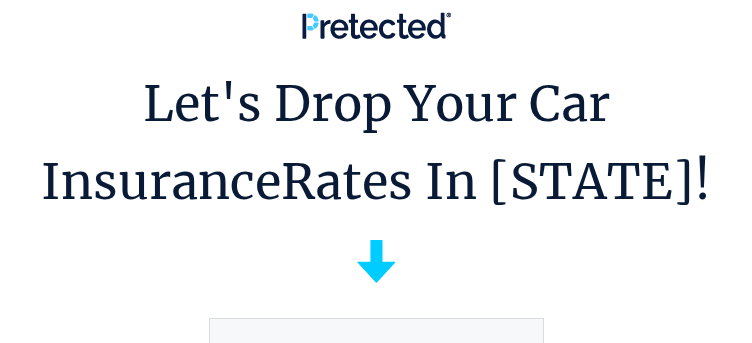 scroll, scrollTop: 0, scrollLeft: 0, axis: both 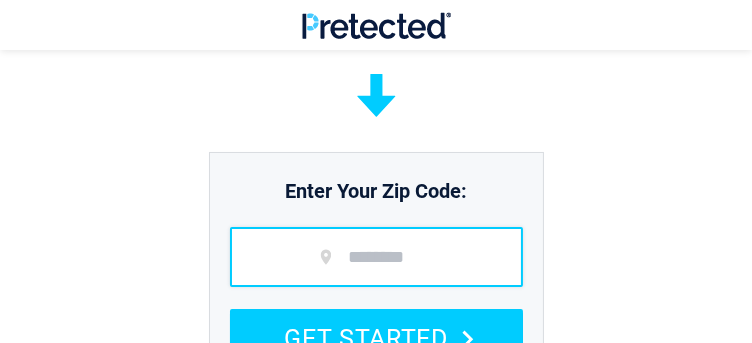 click at bounding box center [376, 257] 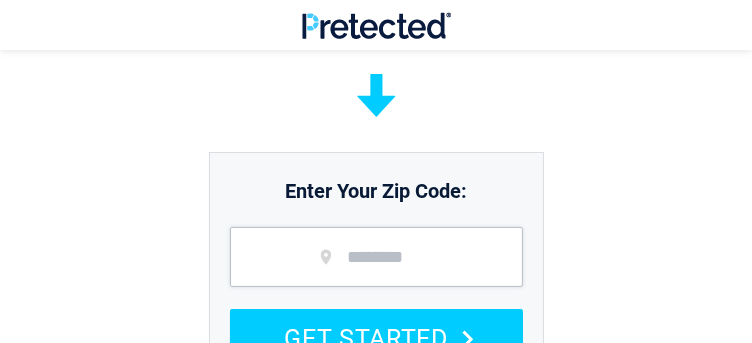 drag, startPoint x: 337, startPoint y: 213, endPoint x: 299, endPoint y: 177, distance: 52.34501 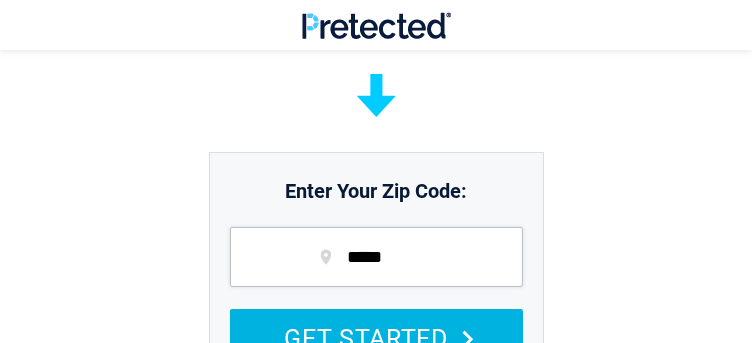 type on "*****" 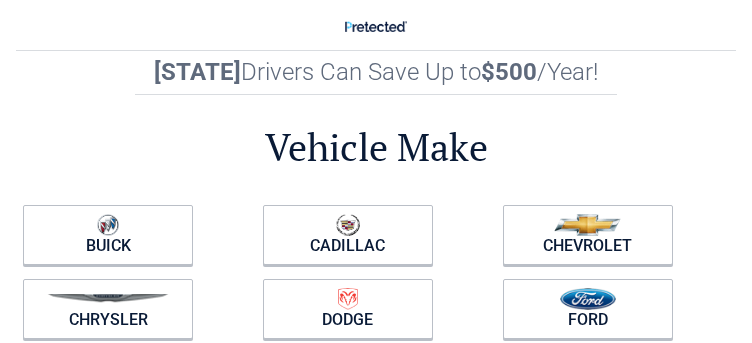 scroll, scrollTop: 0, scrollLeft: 0, axis: both 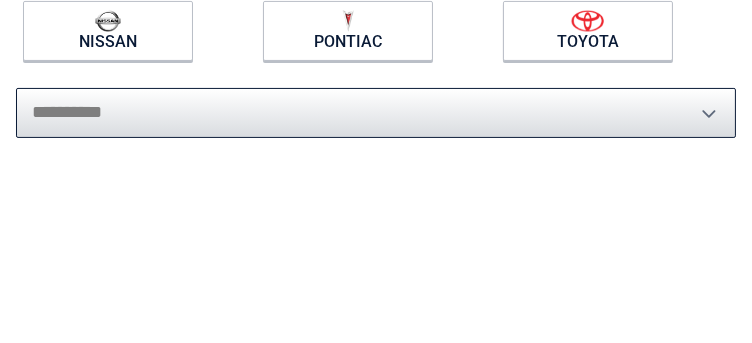 click on "**********" at bounding box center (376, 113) 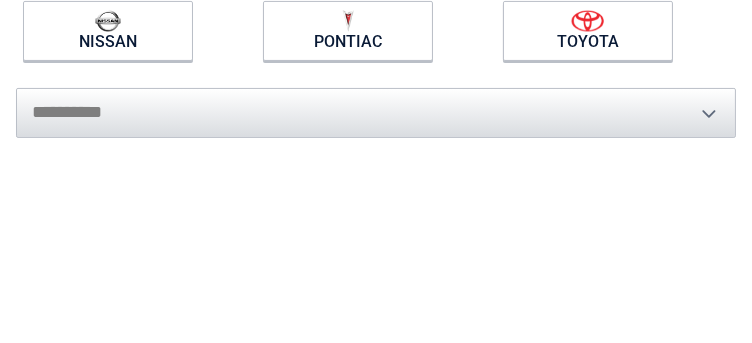 click on "**********" at bounding box center [376, 103] 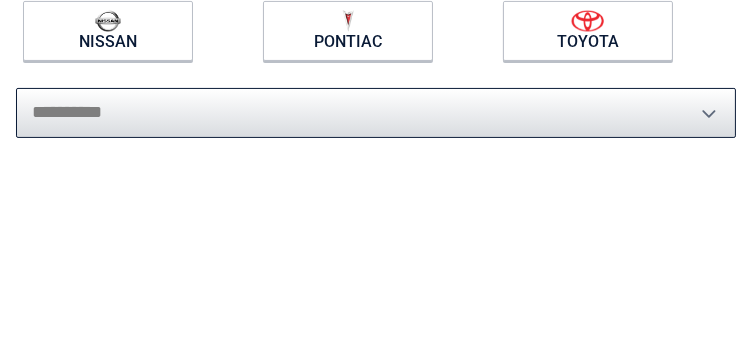drag, startPoint x: 519, startPoint y: 193, endPoint x: 461, endPoint y: 186, distance: 58.420887 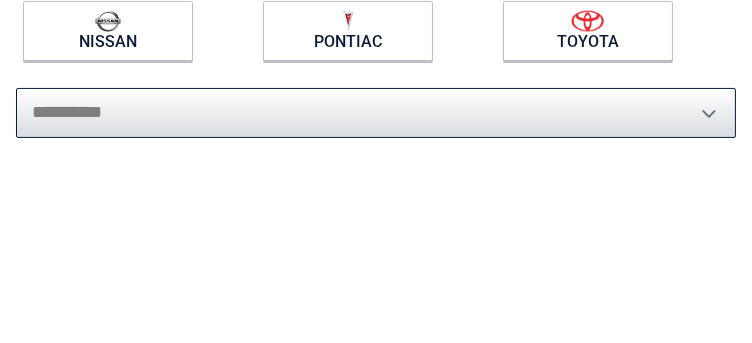 select on "******" 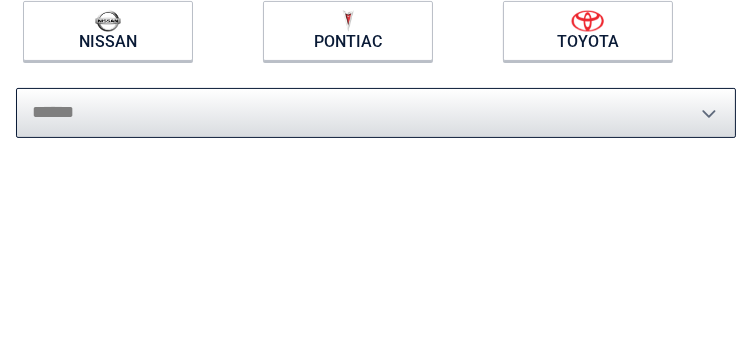 click on "**********" at bounding box center [376, 113] 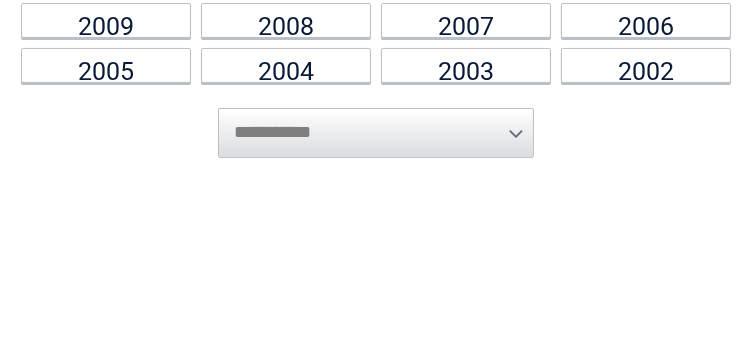 scroll, scrollTop: 500, scrollLeft: 0, axis: vertical 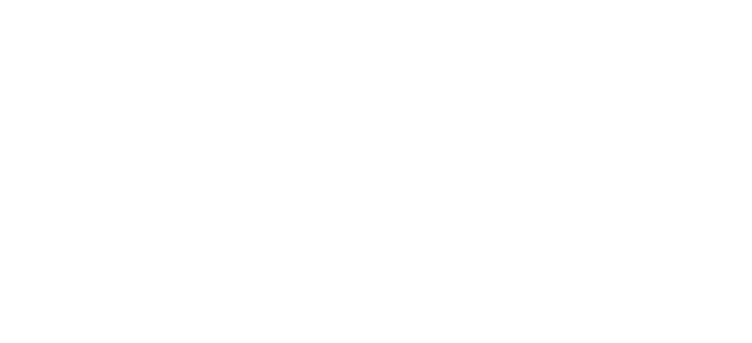 click on "**********" at bounding box center [376, -34] 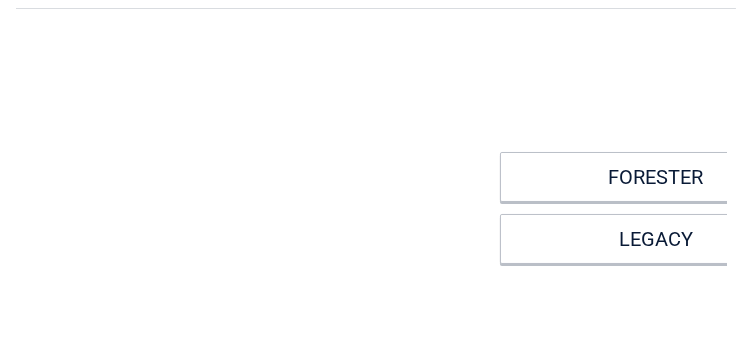 scroll, scrollTop: 0, scrollLeft: 0, axis: both 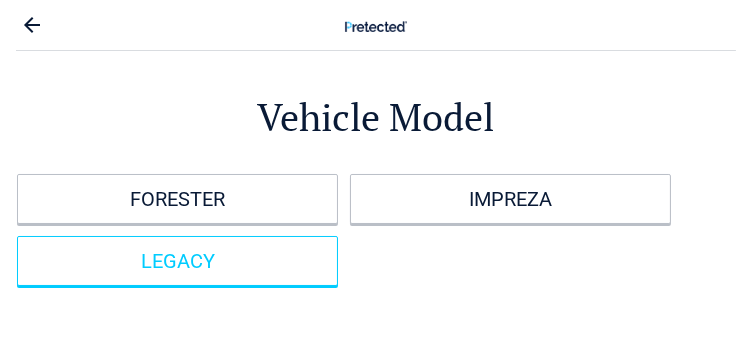 click on "LEGACY" at bounding box center (177, 261) 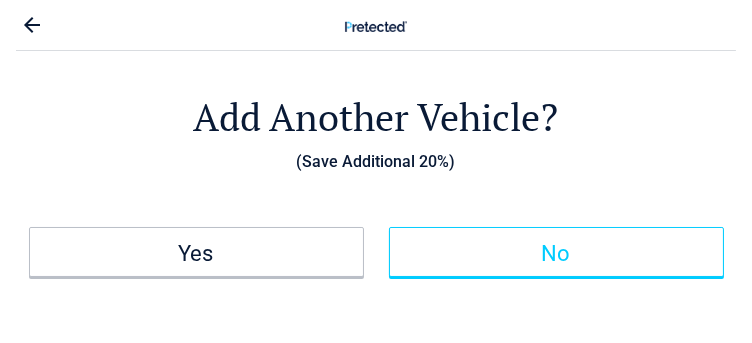 click on "No" at bounding box center (556, 254) 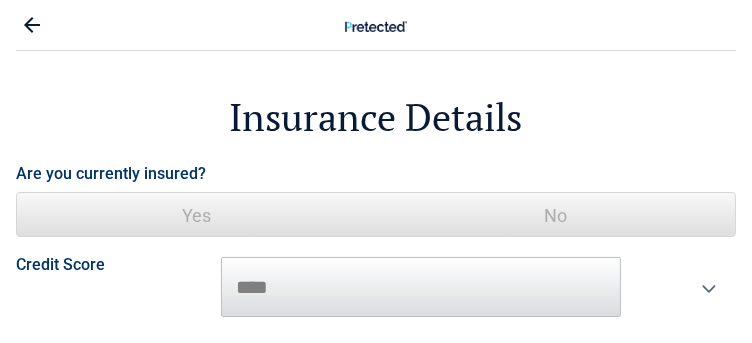 scroll, scrollTop: 166, scrollLeft: 0, axis: vertical 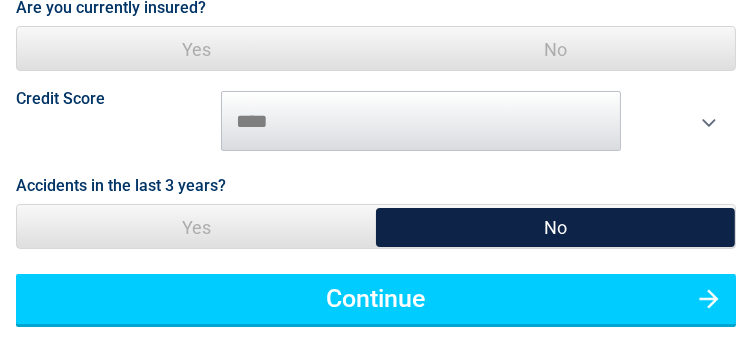 click on "Yes" at bounding box center [196, 49] 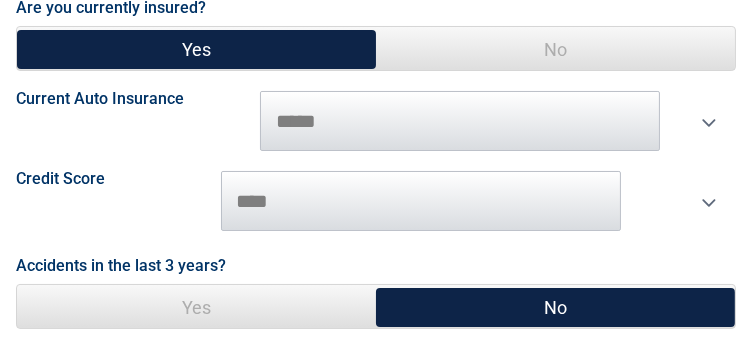 click on "**********" at bounding box center (376, 121) 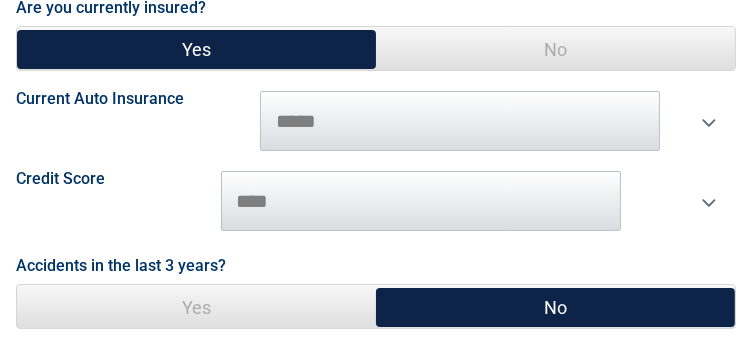 click on "**********" at bounding box center [376, 121] 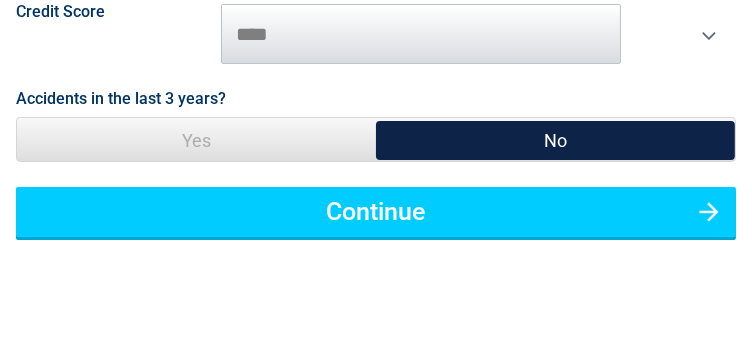 scroll, scrollTop: 166, scrollLeft: 0, axis: vertical 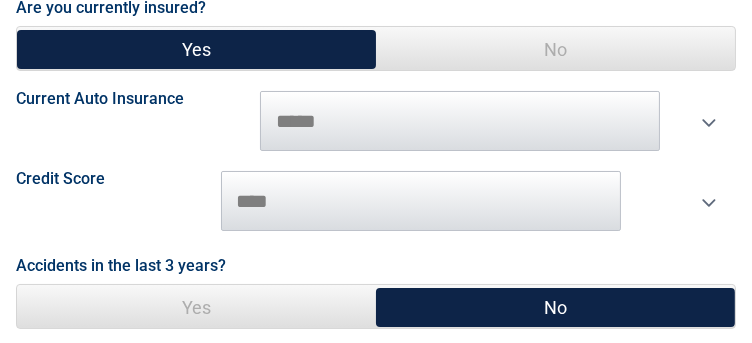 click on "Credit Score
*********
****
*******
****" at bounding box center [376, 201] 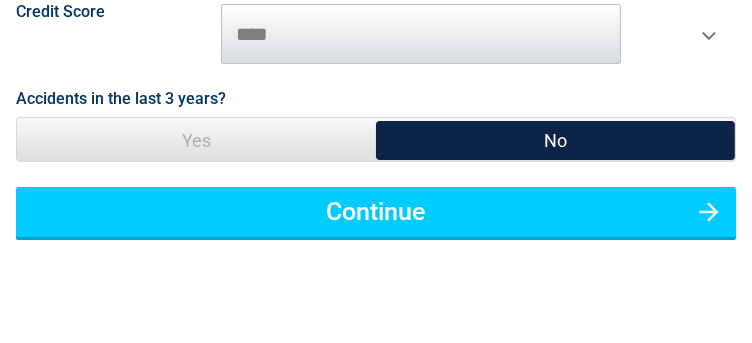 click on "Credit Score
*********
****
*******
****" at bounding box center (376, 34) 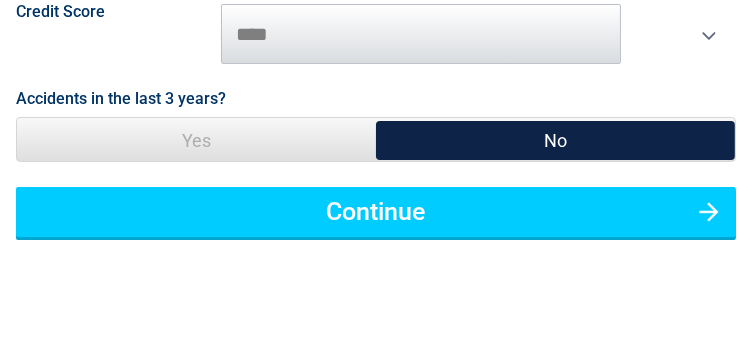 scroll, scrollTop: 500, scrollLeft: 0, axis: vertical 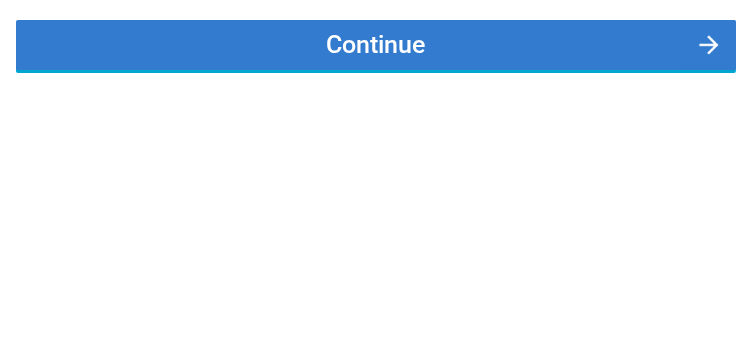 click on "Continue" at bounding box center (376, 45) 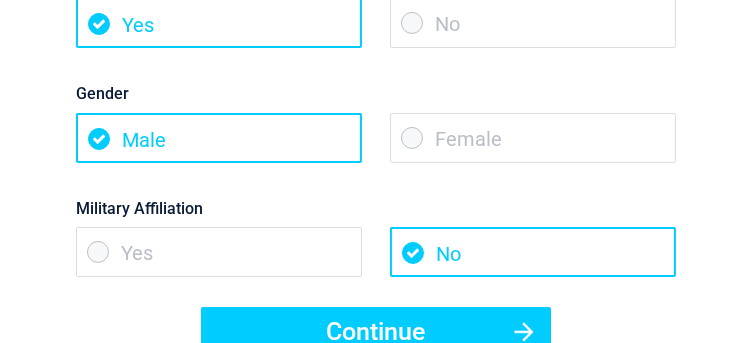 scroll, scrollTop: 166, scrollLeft: 0, axis: vertical 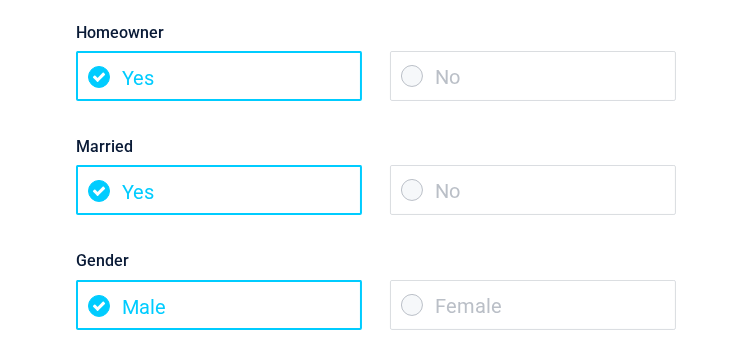 click on "Married
Yes
No" at bounding box center (376, 160) 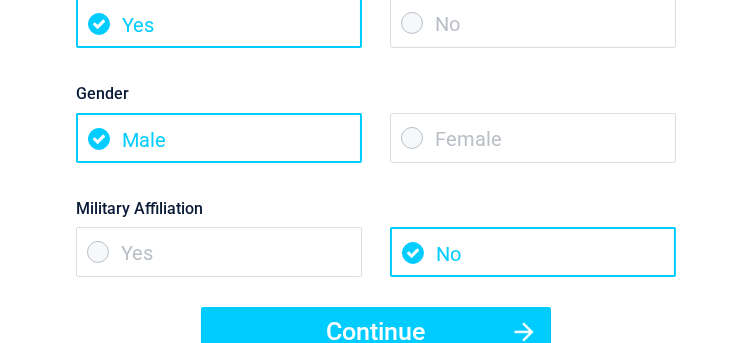 scroll, scrollTop: 500, scrollLeft: 0, axis: vertical 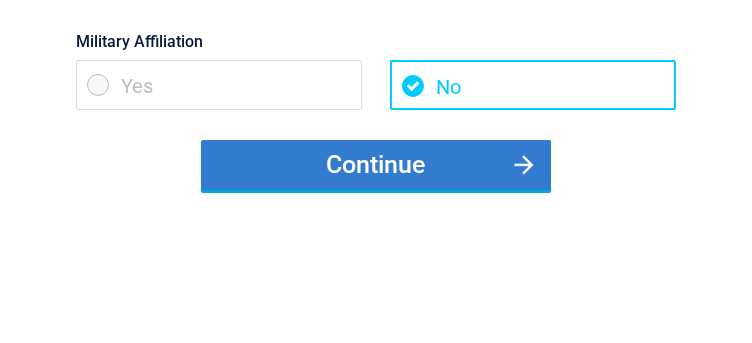 click on "Continue" at bounding box center [376, 165] 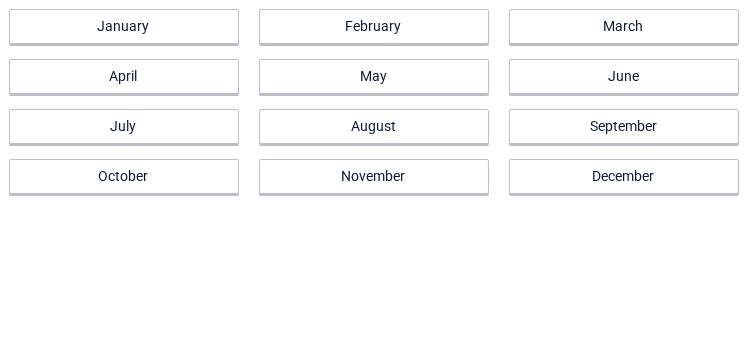 scroll, scrollTop: 333, scrollLeft: 0, axis: vertical 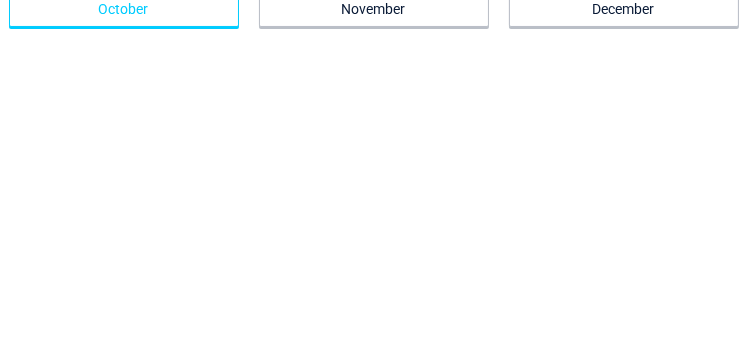 click on "October" at bounding box center [124, 9] 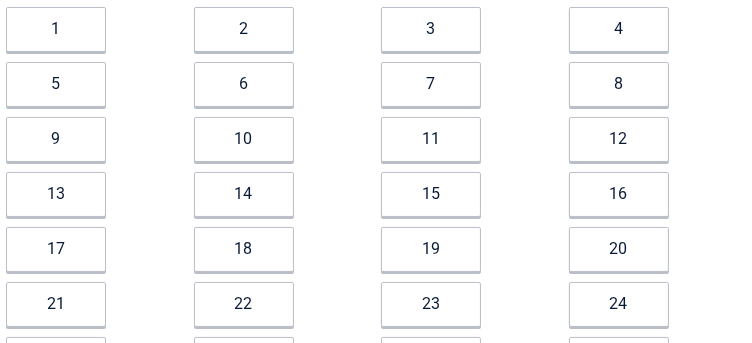 scroll, scrollTop: 333, scrollLeft: 0, axis: vertical 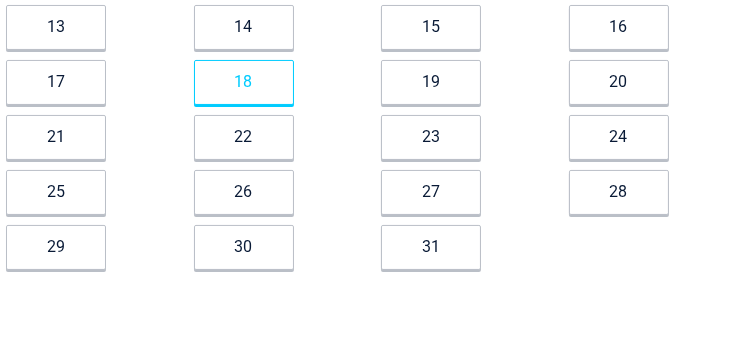 click on "18" at bounding box center [244, 82] 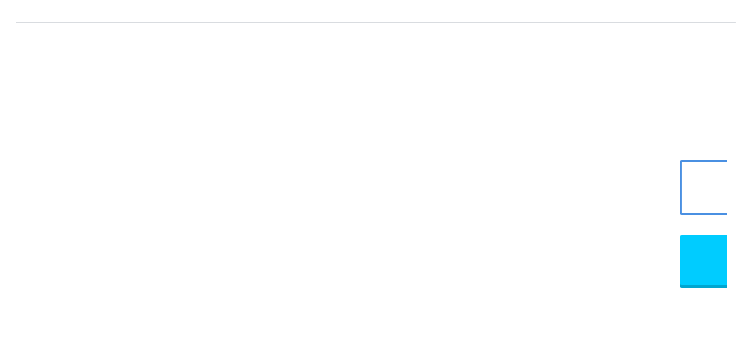 scroll, scrollTop: 0, scrollLeft: 0, axis: both 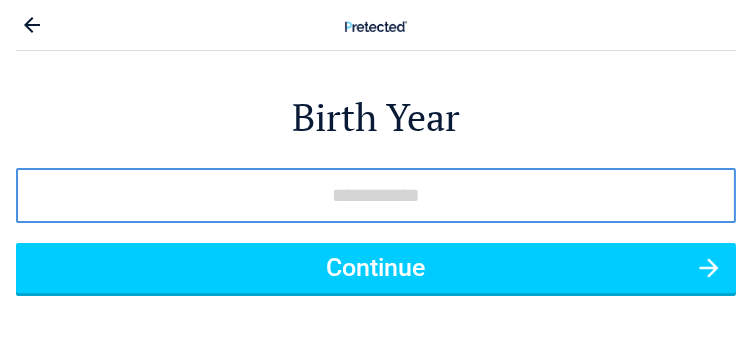 click at bounding box center [376, 195] 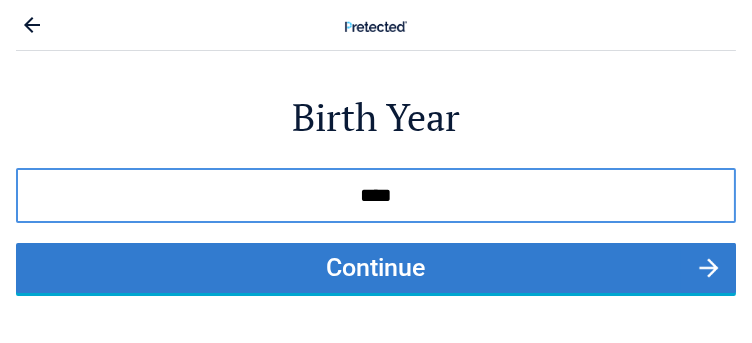 type on "****" 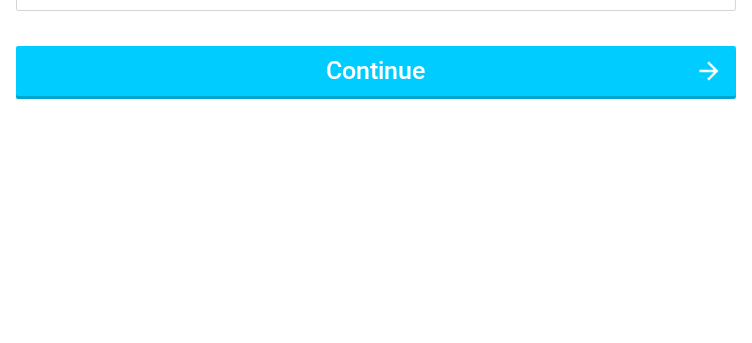 scroll, scrollTop: 166, scrollLeft: 0, axis: vertical 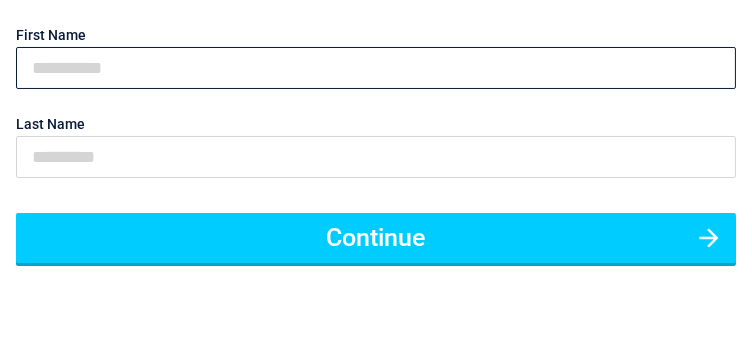 click at bounding box center (376, 68) 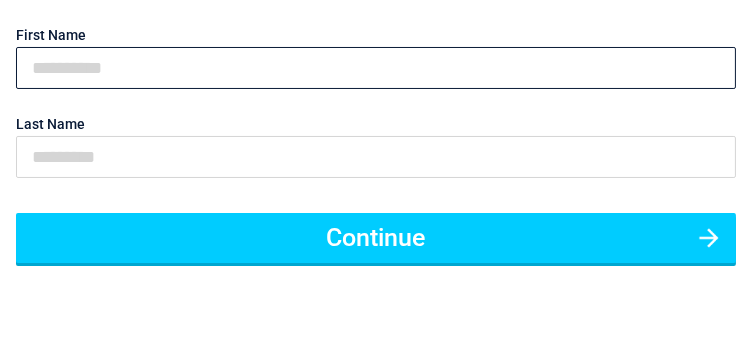 type on "*******" 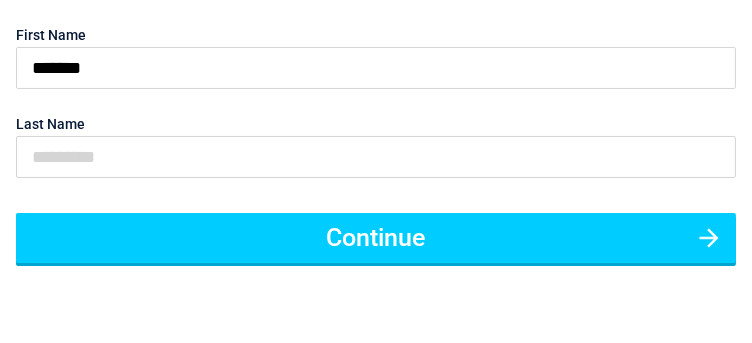 type on "*****" 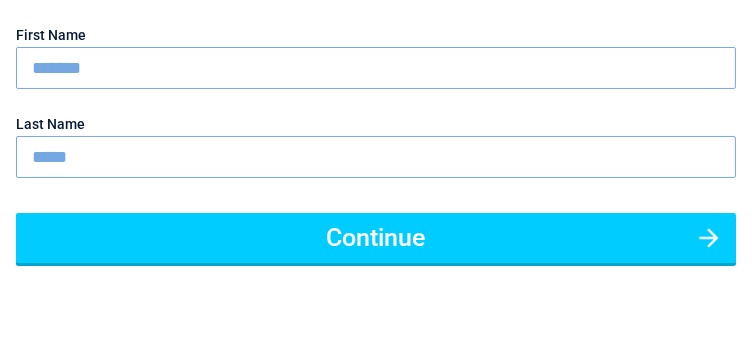 scroll, scrollTop: 333, scrollLeft: 0, axis: vertical 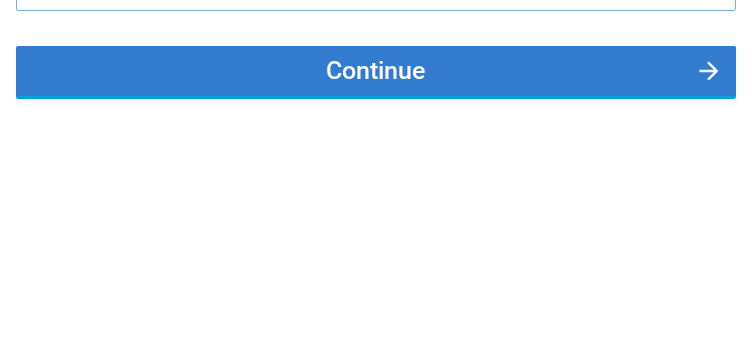 click on "Continue" at bounding box center (376, 71) 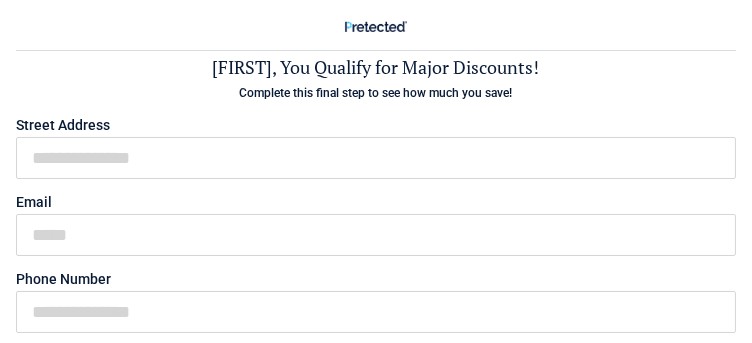 scroll, scrollTop: 166, scrollLeft: 0, axis: vertical 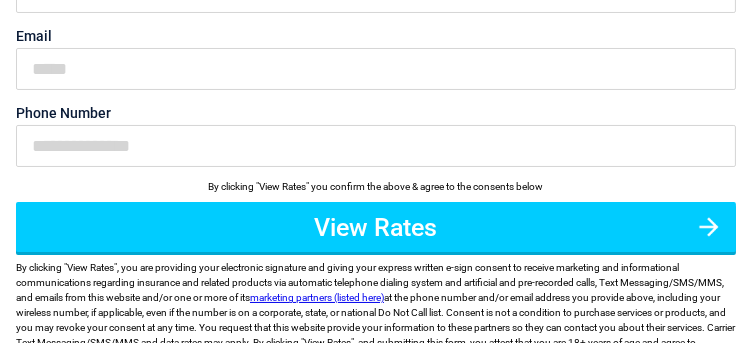 click on "Street Address" at bounding box center [376, -22] 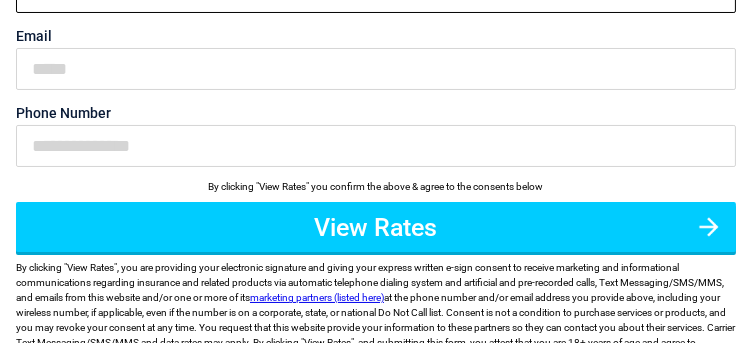 click on "First Name" at bounding box center (376, -8) 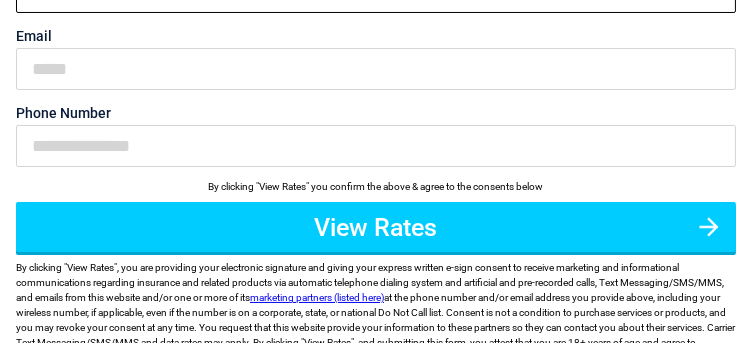 click on "First Name" at bounding box center [376, -8] 